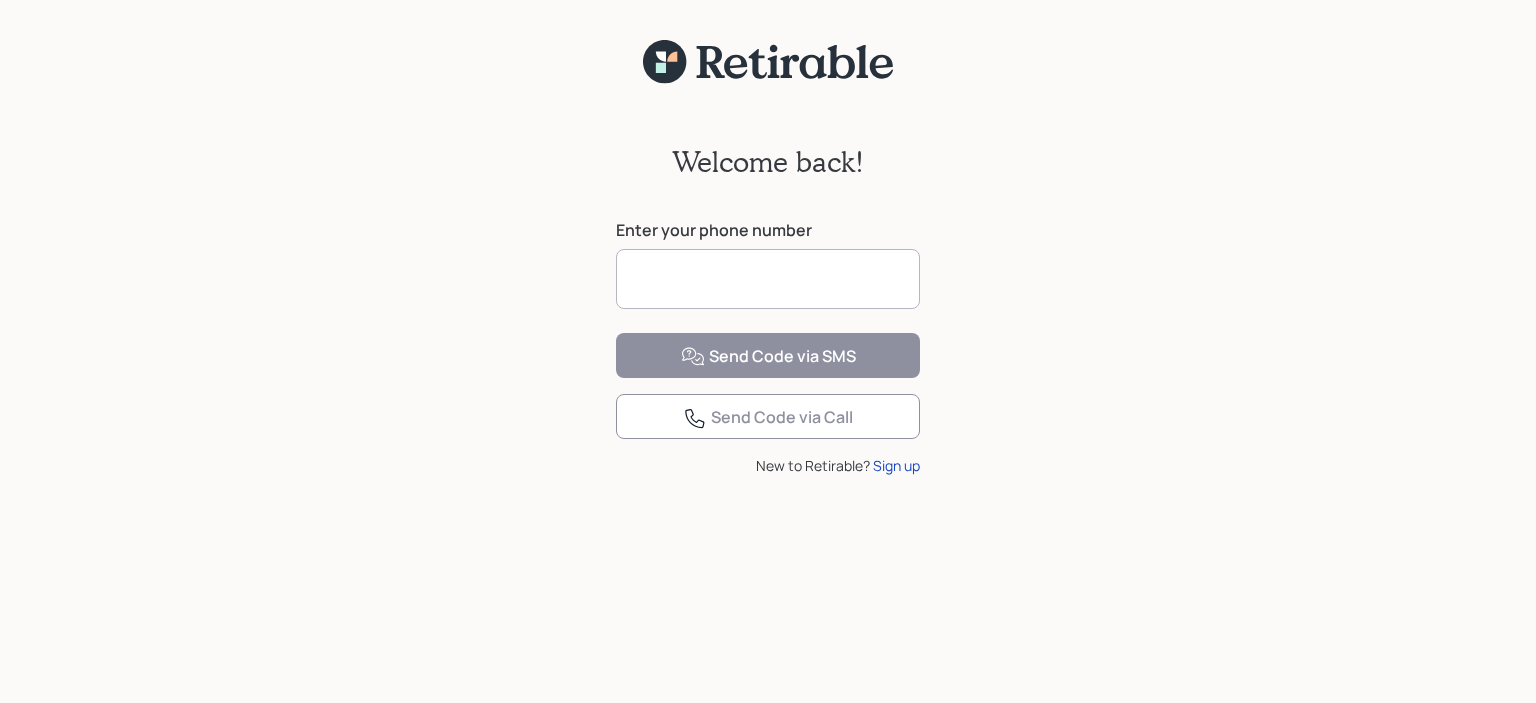 scroll, scrollTop: 0, scrollLeft: 0, axis: both 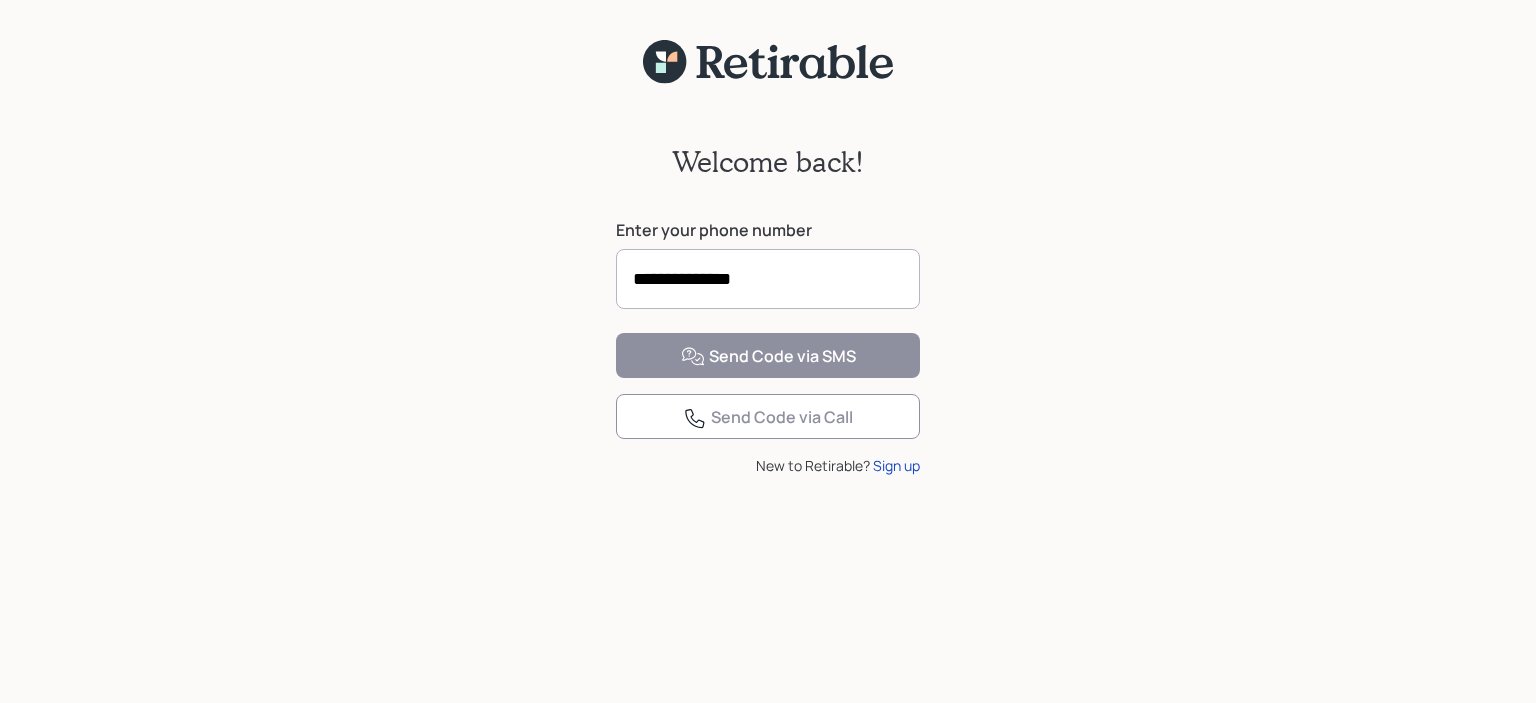 type on "**********" 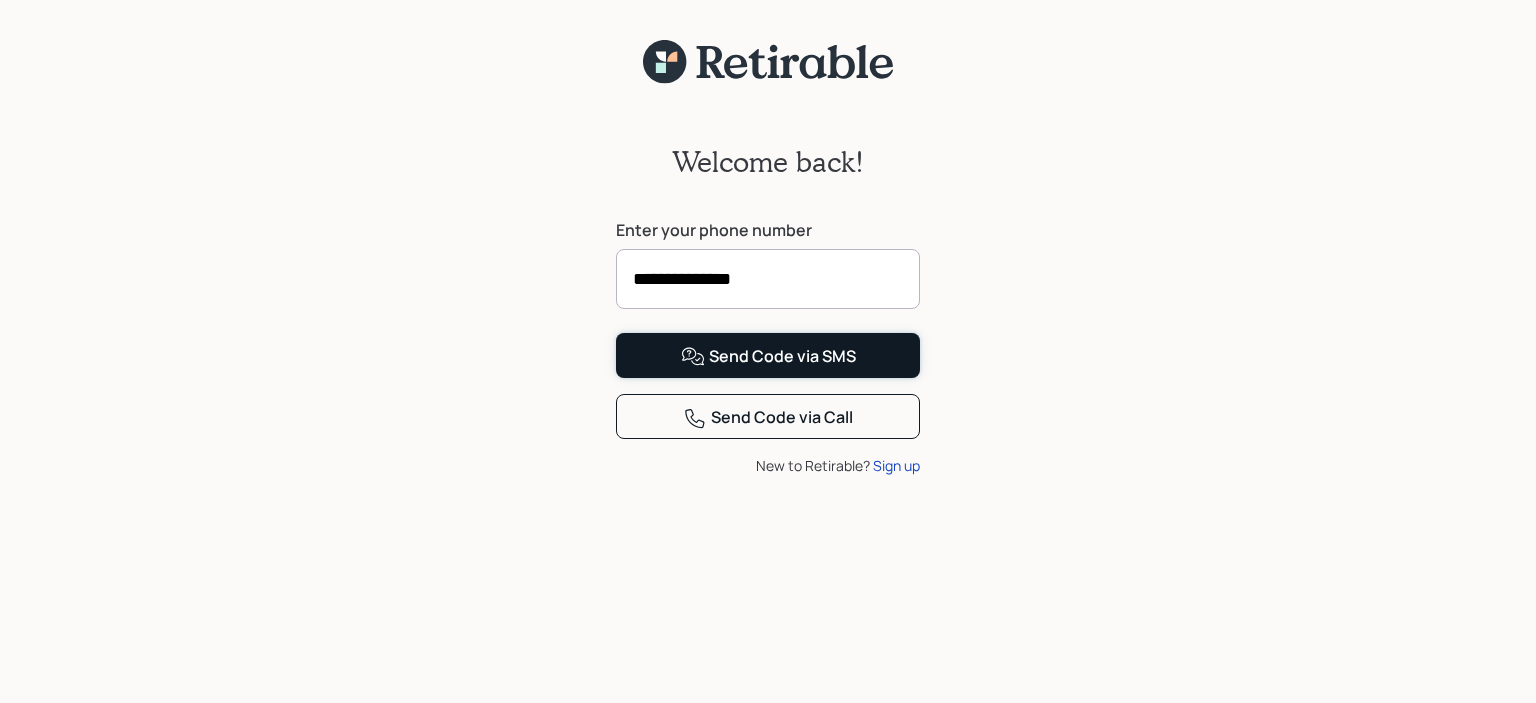 click on "Send Code via SMS" at bounding box center [768, 357] 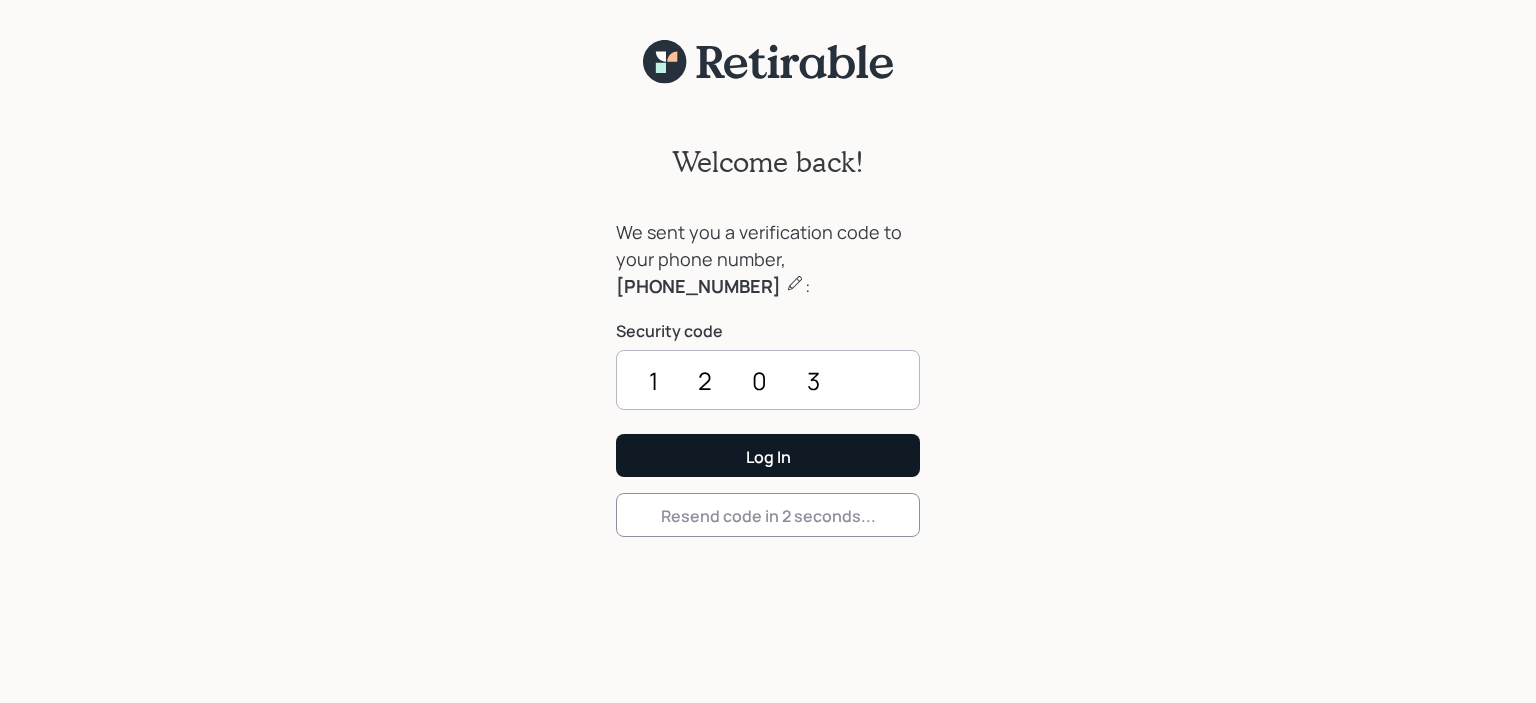 type on "1203" 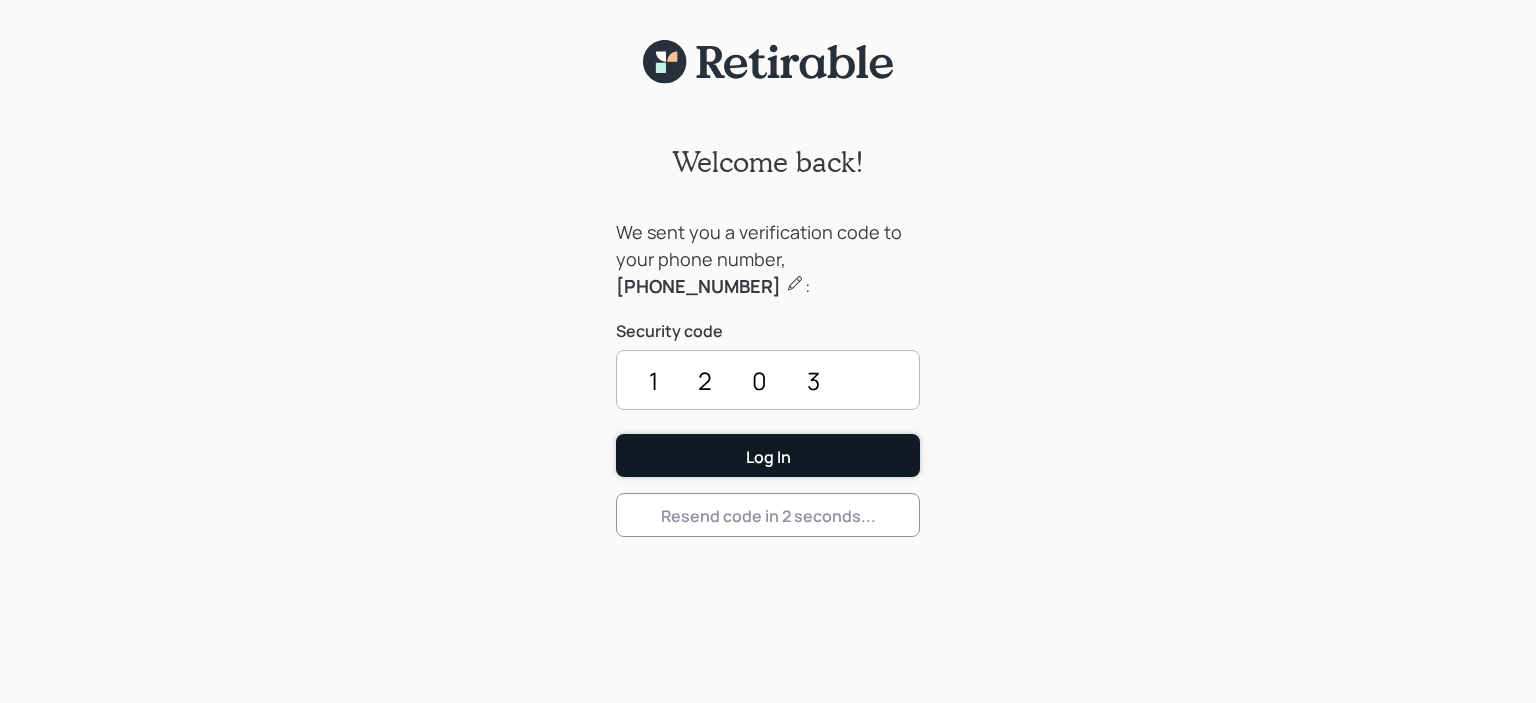 click on "Log In" at bounding box center (768, 455) 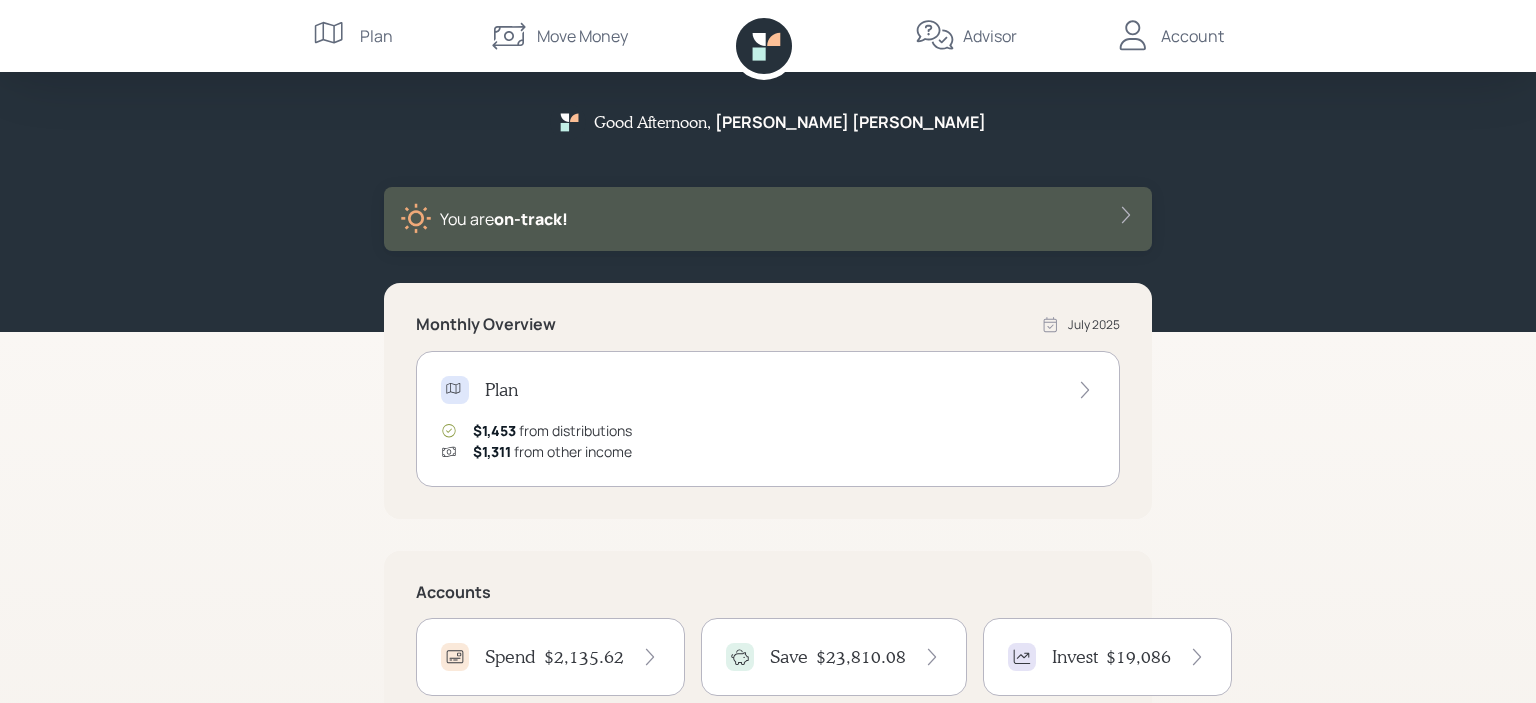 click on "$2,135.62" at bounding box center [584, 657] 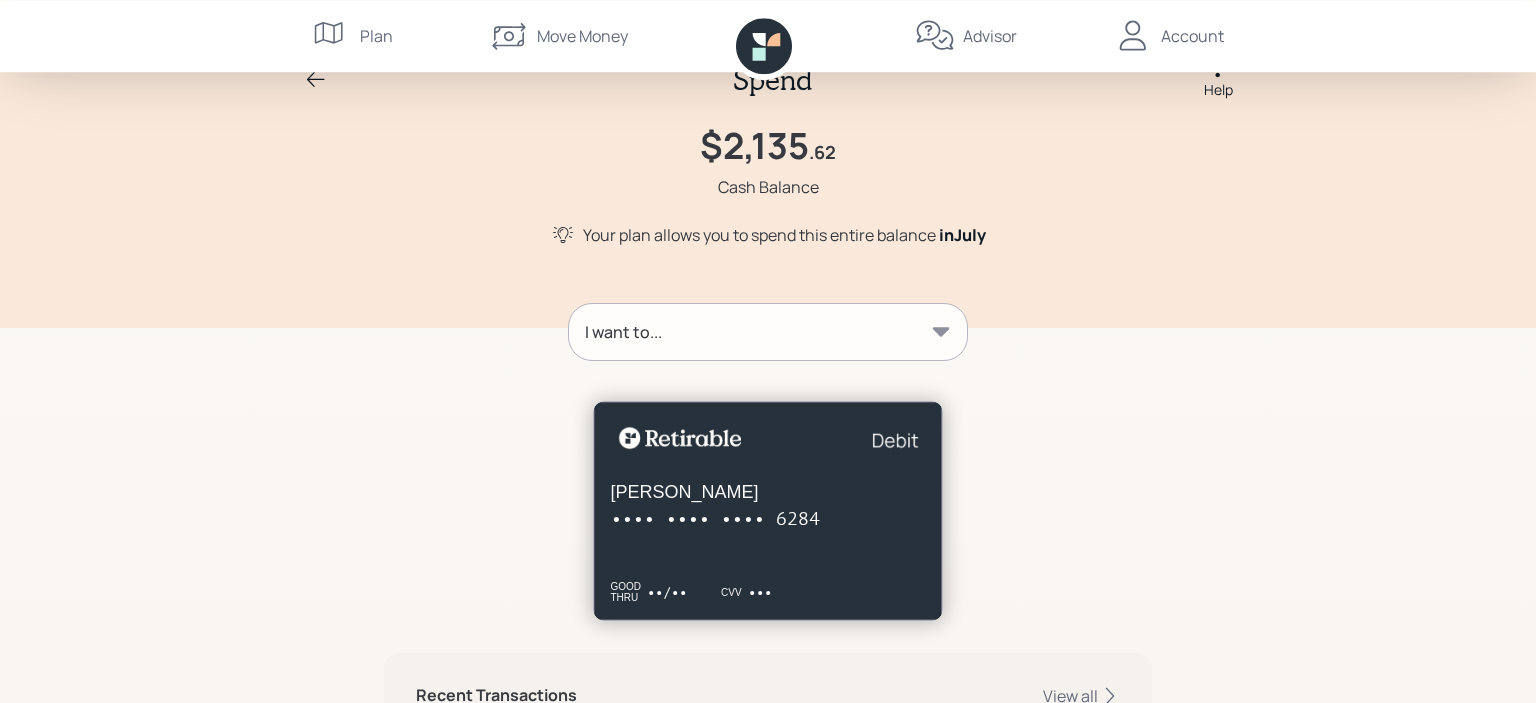 scroll, scrollTop: 9, scrollLeft: 0, axis: vertical 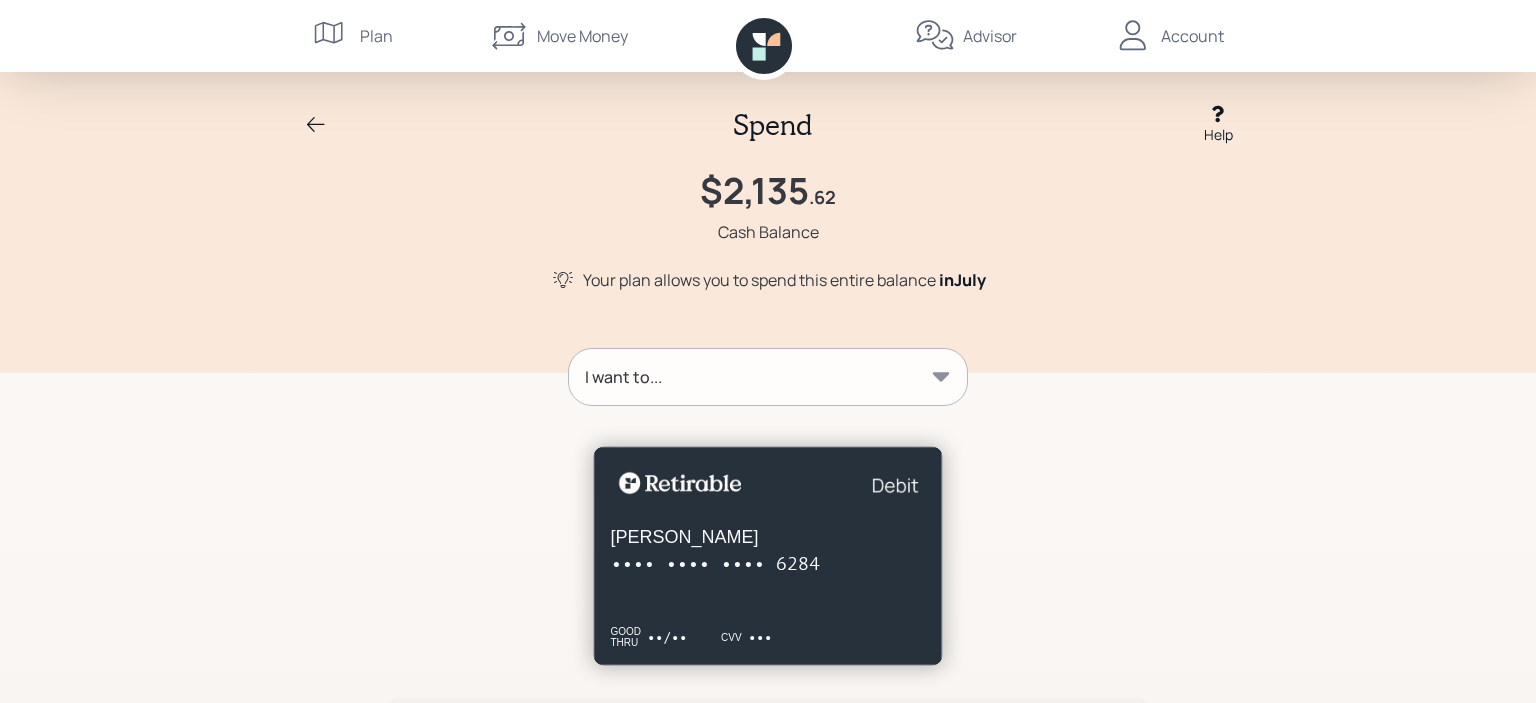 click 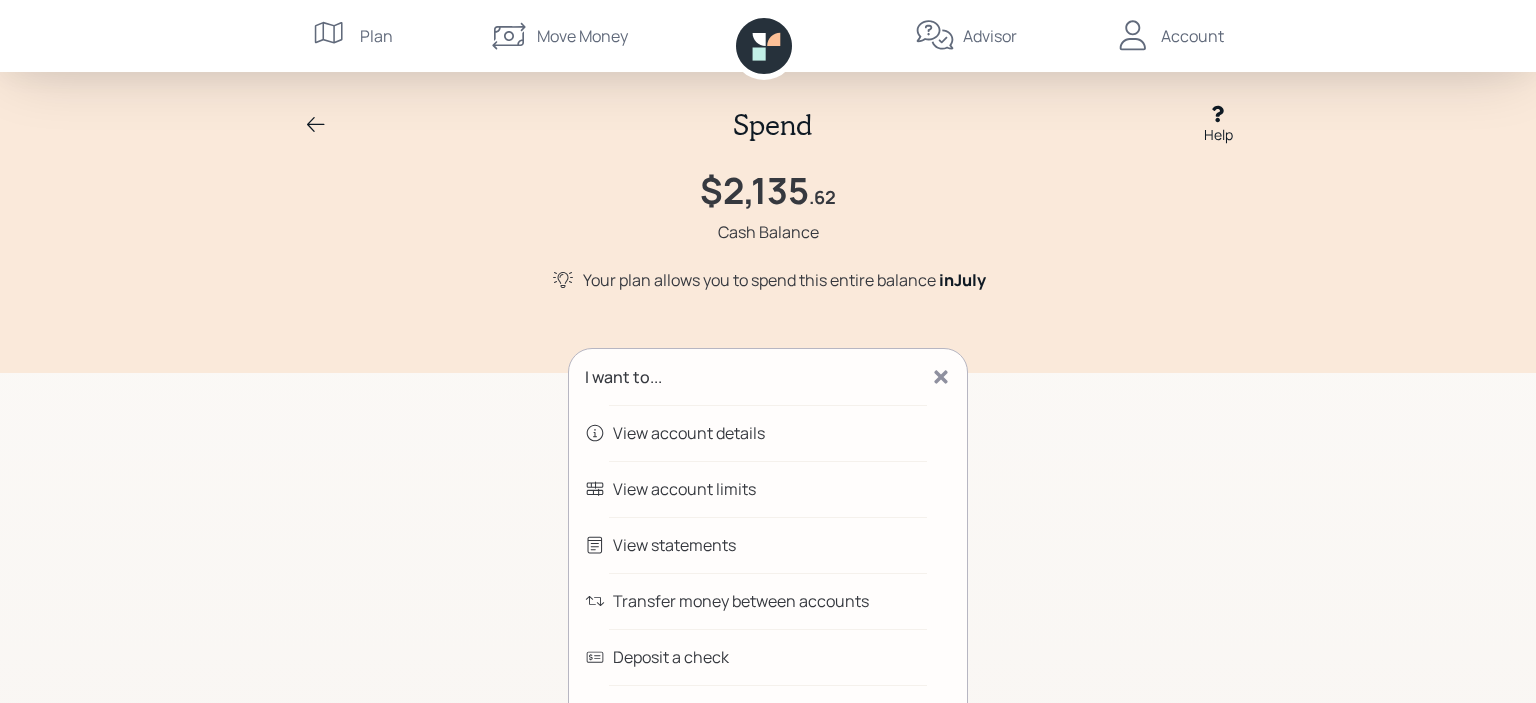 click on "View account details" at bounding box center [768, 433] 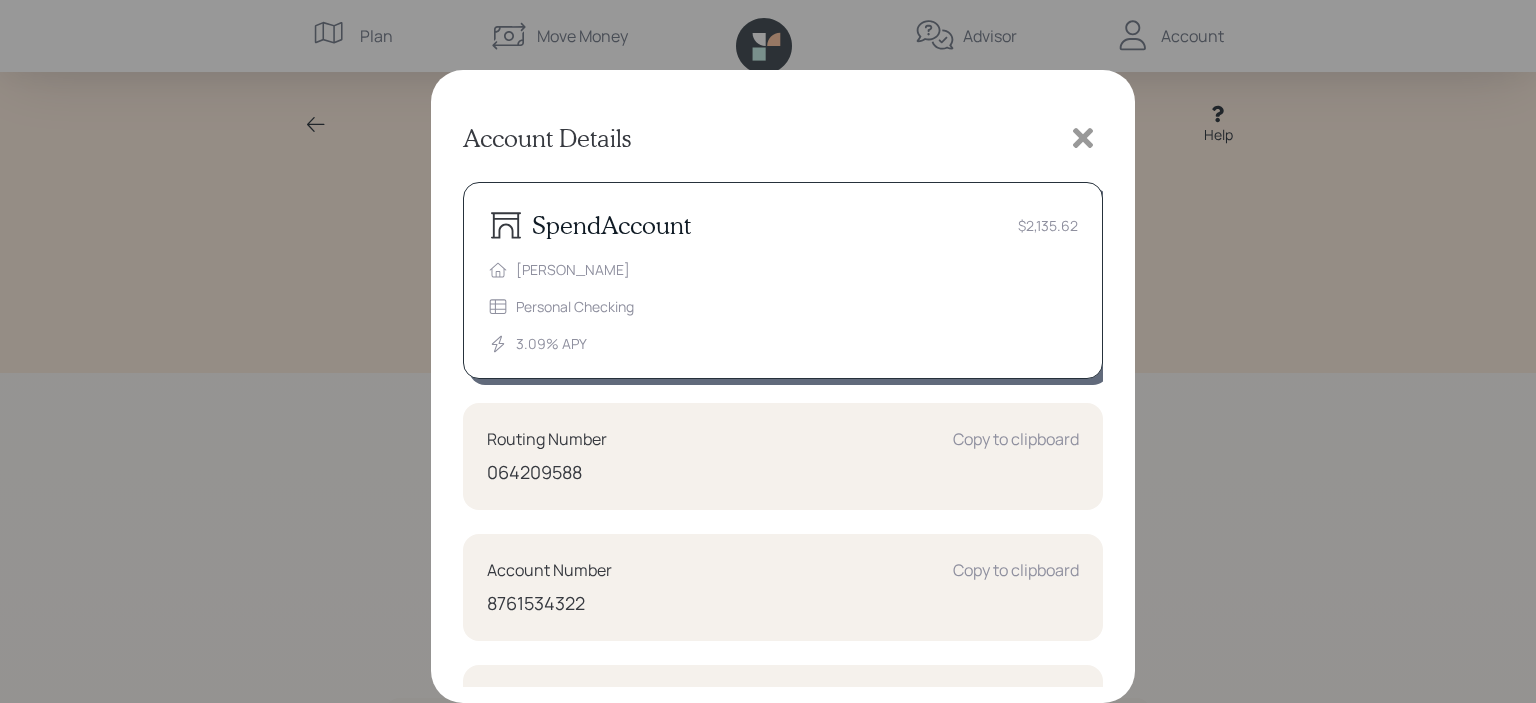 click on "Account Details Spend  Account $2,135.62 [PERSON_NAME] Personal Checking 3.09 % APY Routing Number Copy to clipboard [US_BANK_ROUTING_MICR] Account Number Copy to clipboard 8761534322 Bank Copy to clipboard Thread Bank Address Copy to clipboard [STREET_ADDRESS]" at bounding box center [768, 351] 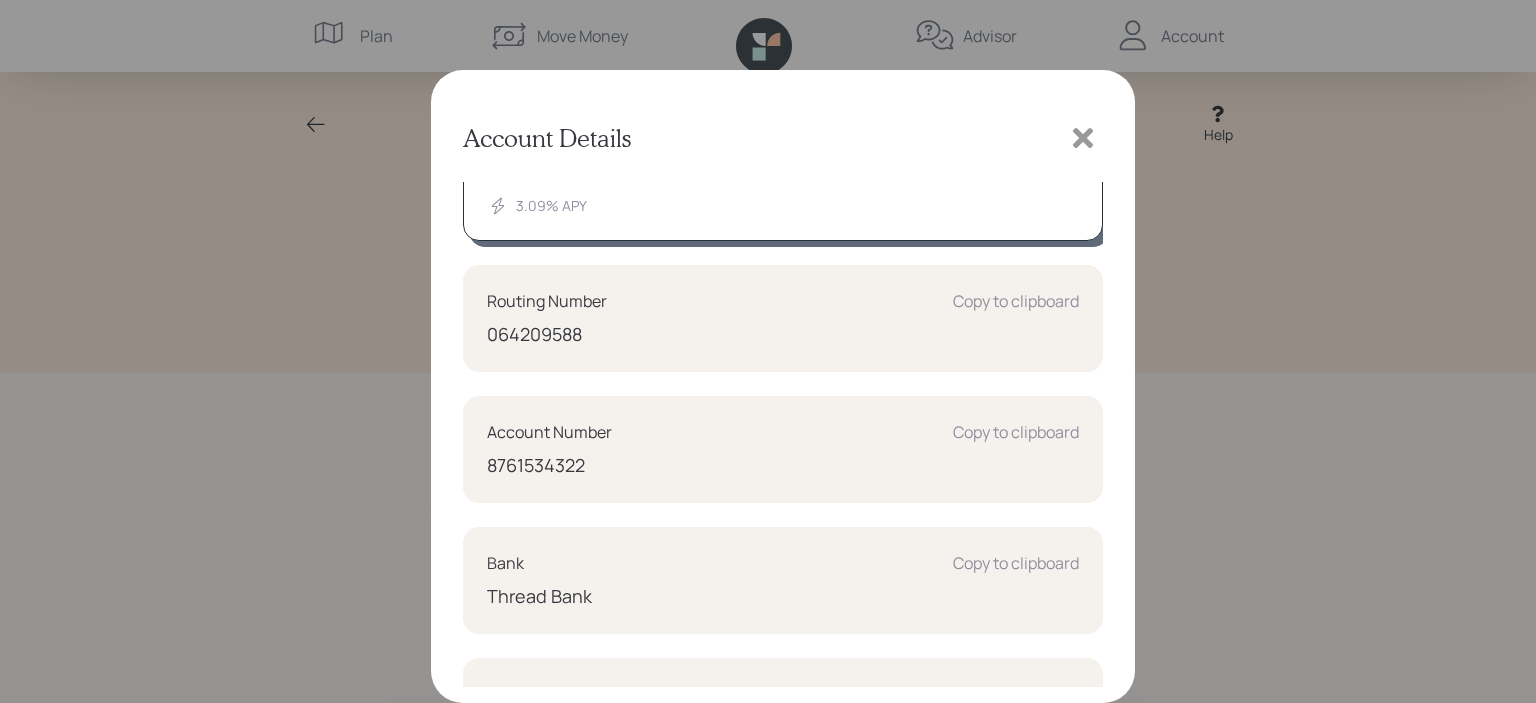 scroll, scrollTop: 136, scrollLeft: 0, axis: vertical 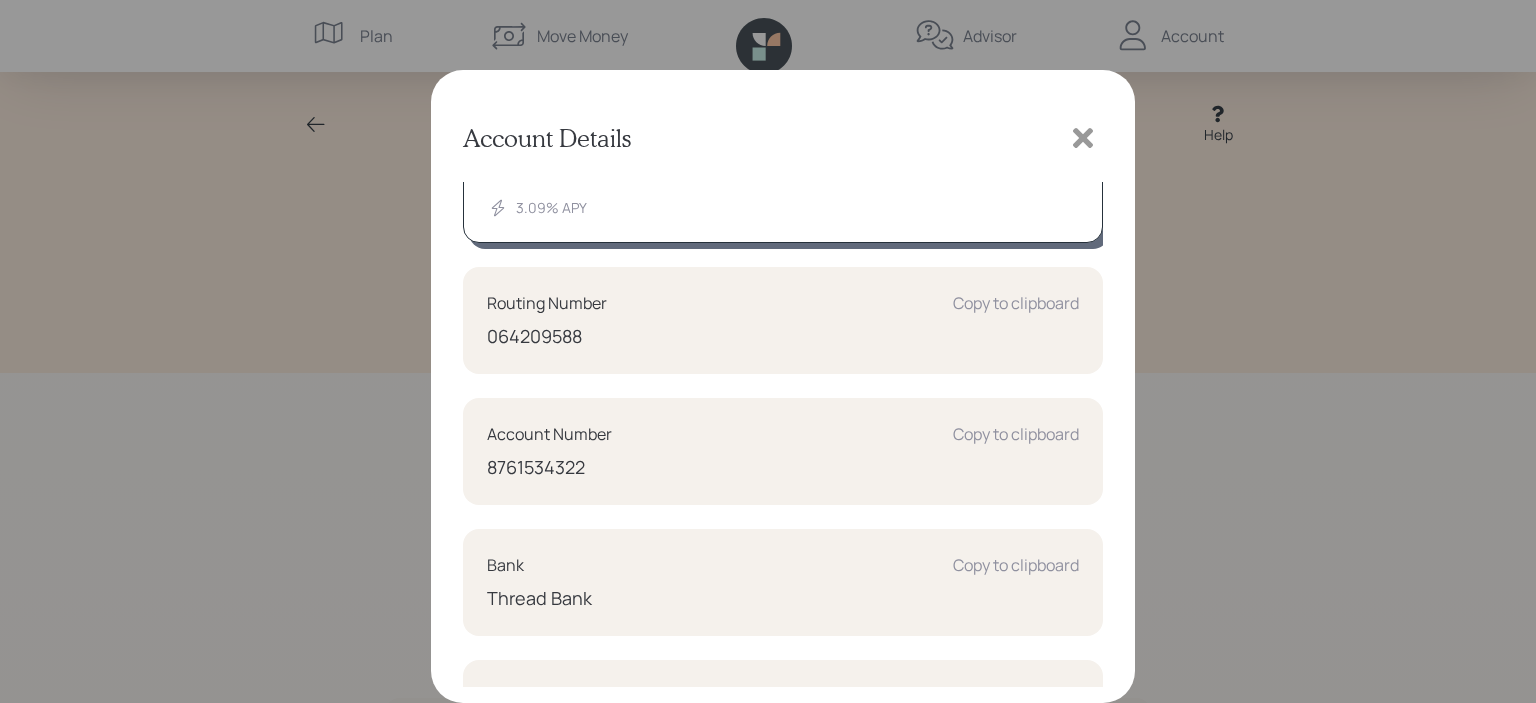click on "Account Details Spend  Account $2,135.62 [PERSON_NAME] Personal Checking 3.09 % APY Routing Number Copy to clipboard [US_BANK_ROUTING_MICR] Account Number Copy to clipboard 8761534322 Bank Copy to clipboard Thread Bank Address Copy to clipboard [STREET_ADDRESS]" at bounding box center [768, 351] 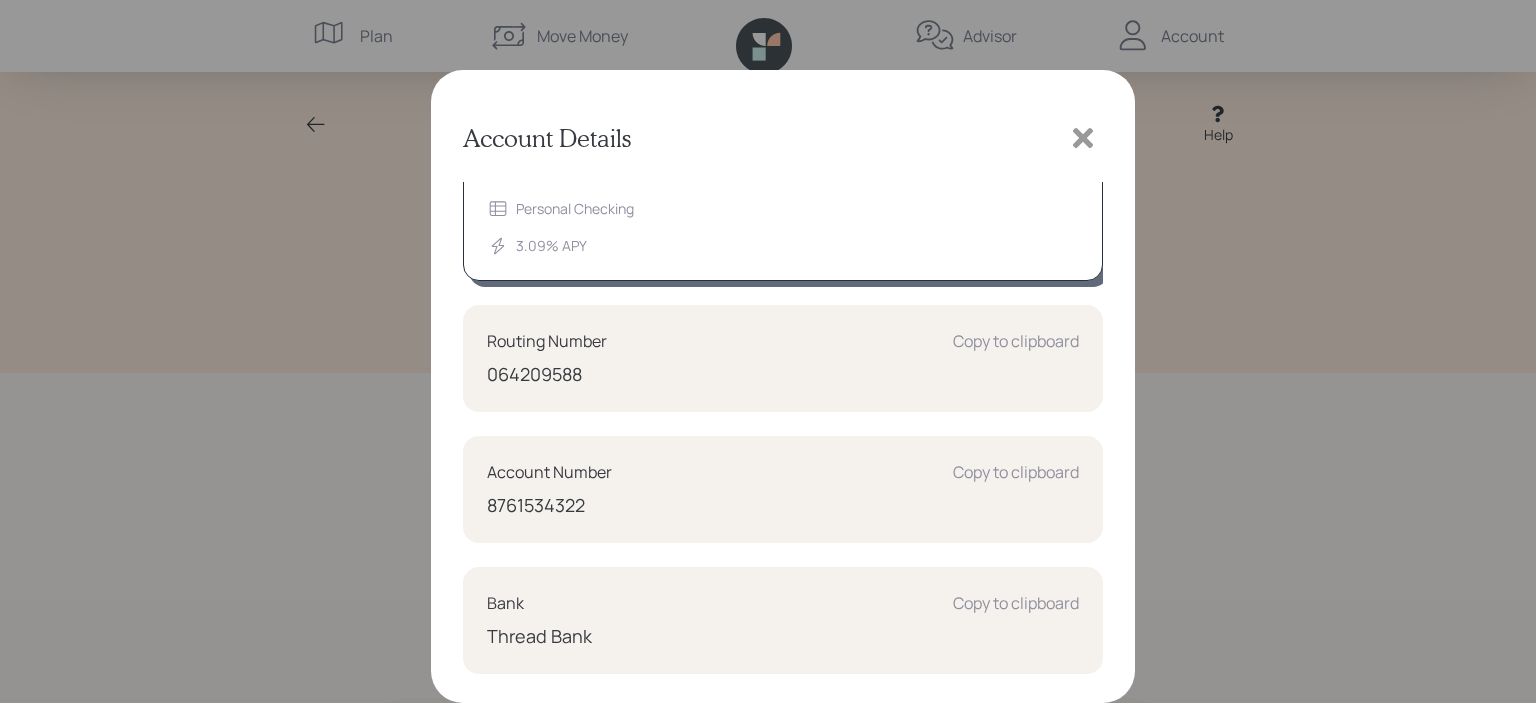 scroll, scrollTop: 0, scrollLeft: 0, axis: both 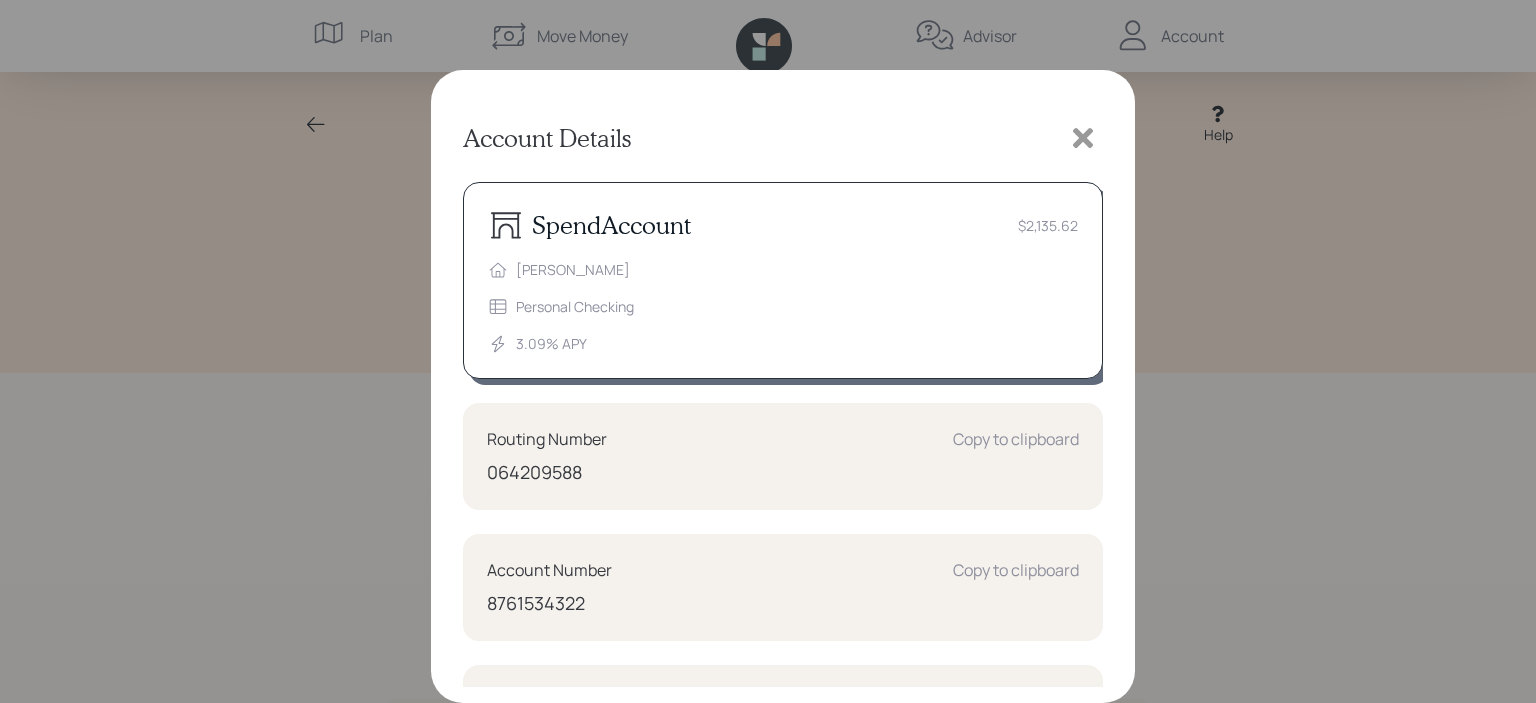click on "Account Details Spend  Account $2,135.62 [PERSON_NAME] Personal Checking 3.09 % APY Routing Number Copy to clipboard [US_BANK_ROUTING_MICR] Account Number Copy to clipboard 8761534322 Bank Copy to clipboard Thread Bank Address Copy to clipboard [STREET_ADDRESS]" at bounding box center (768, 351) 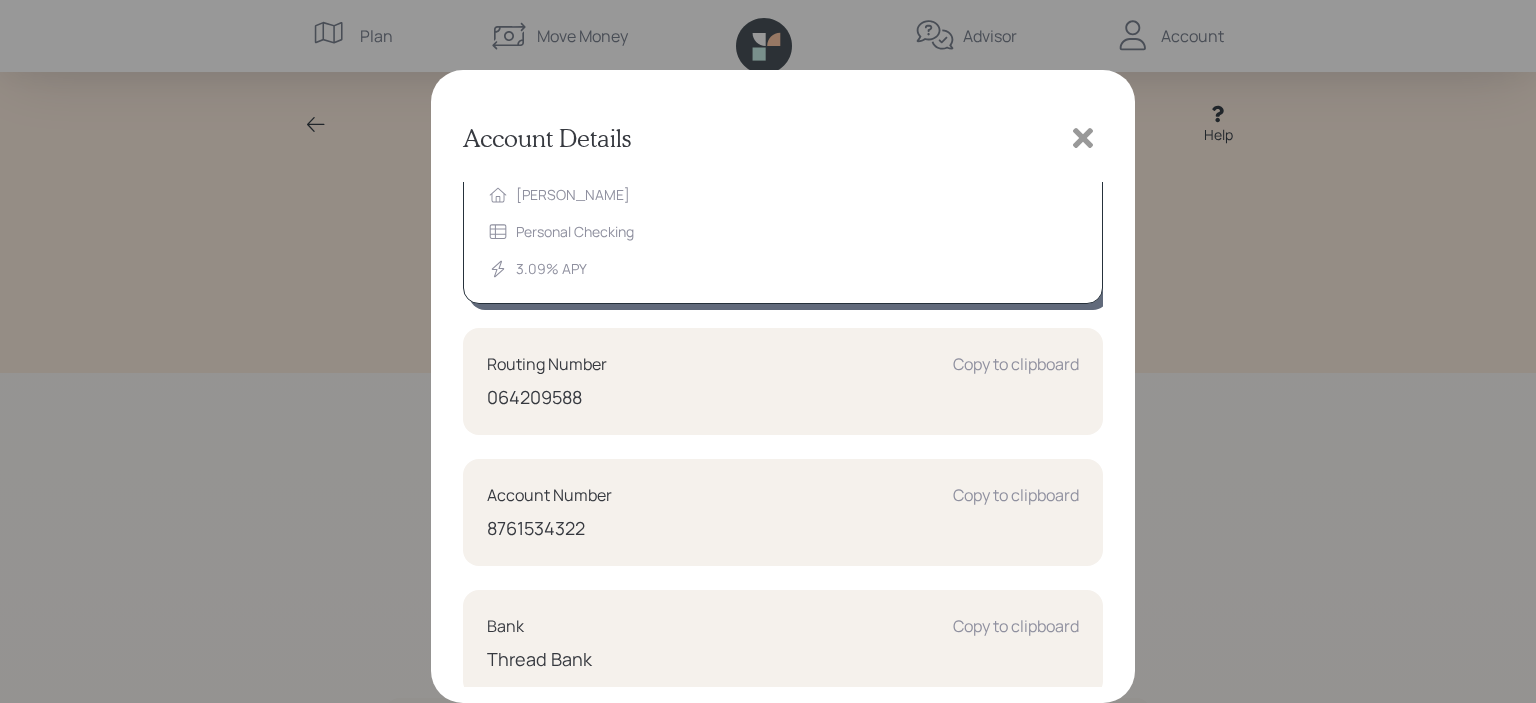 scroll, scrollTop: 0, scrollLeft: 0, axis: both 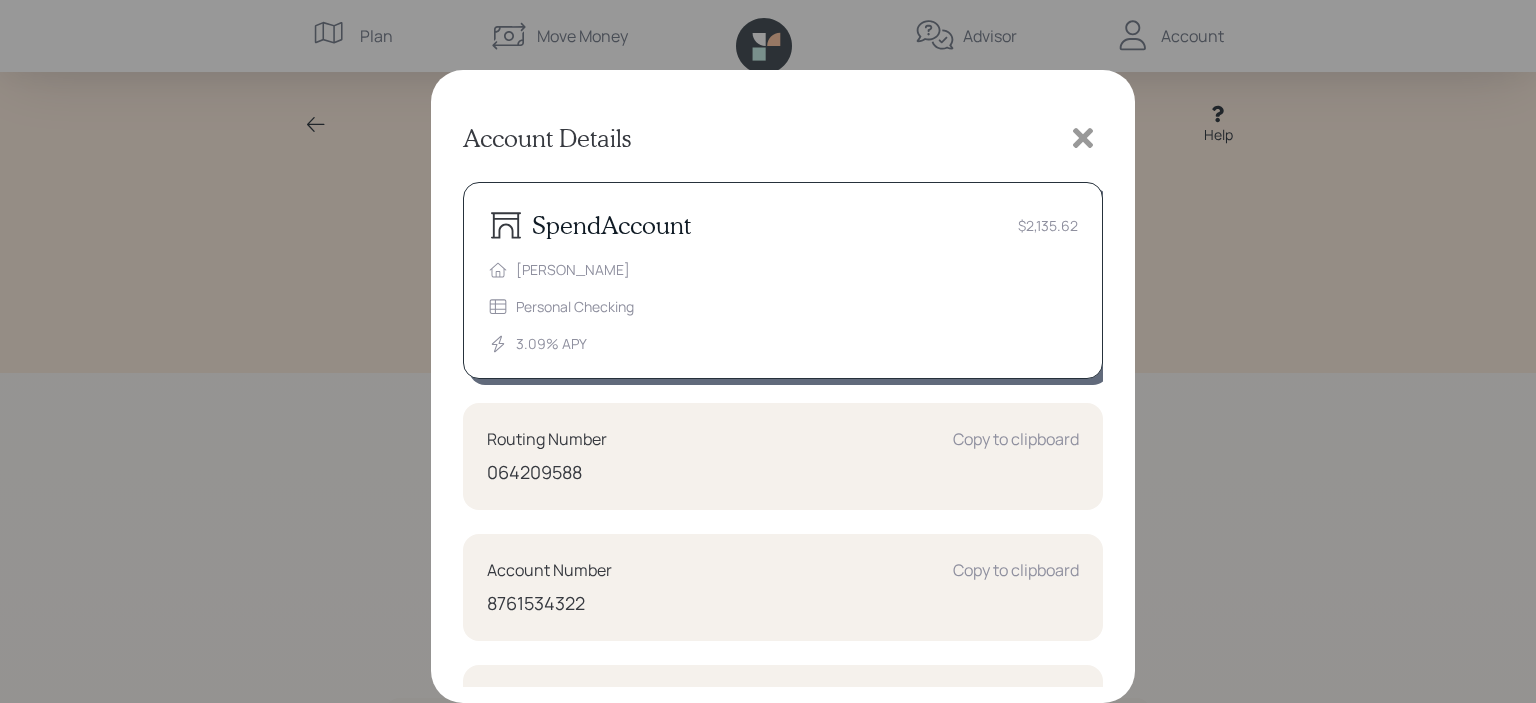 click 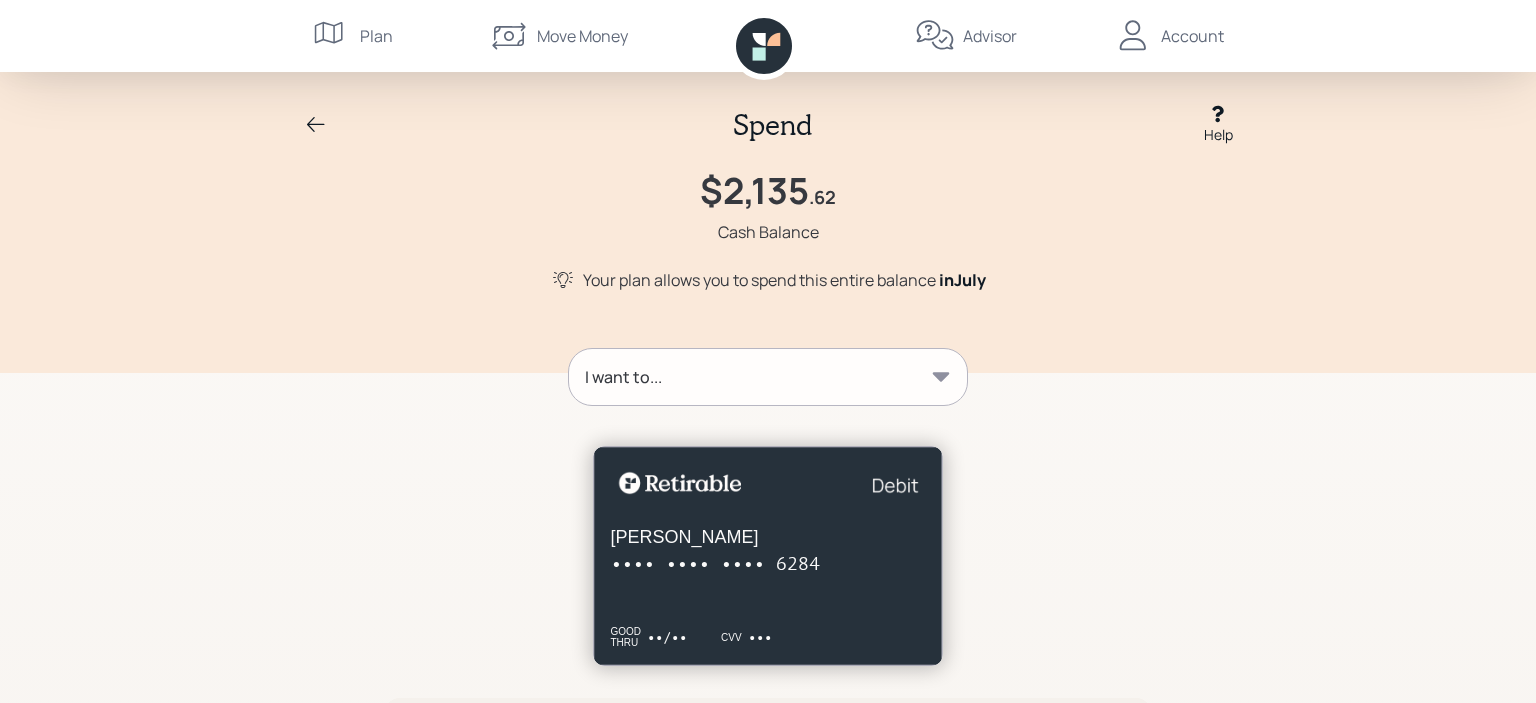 click on "Advisor" at bounding box center [966, 36] 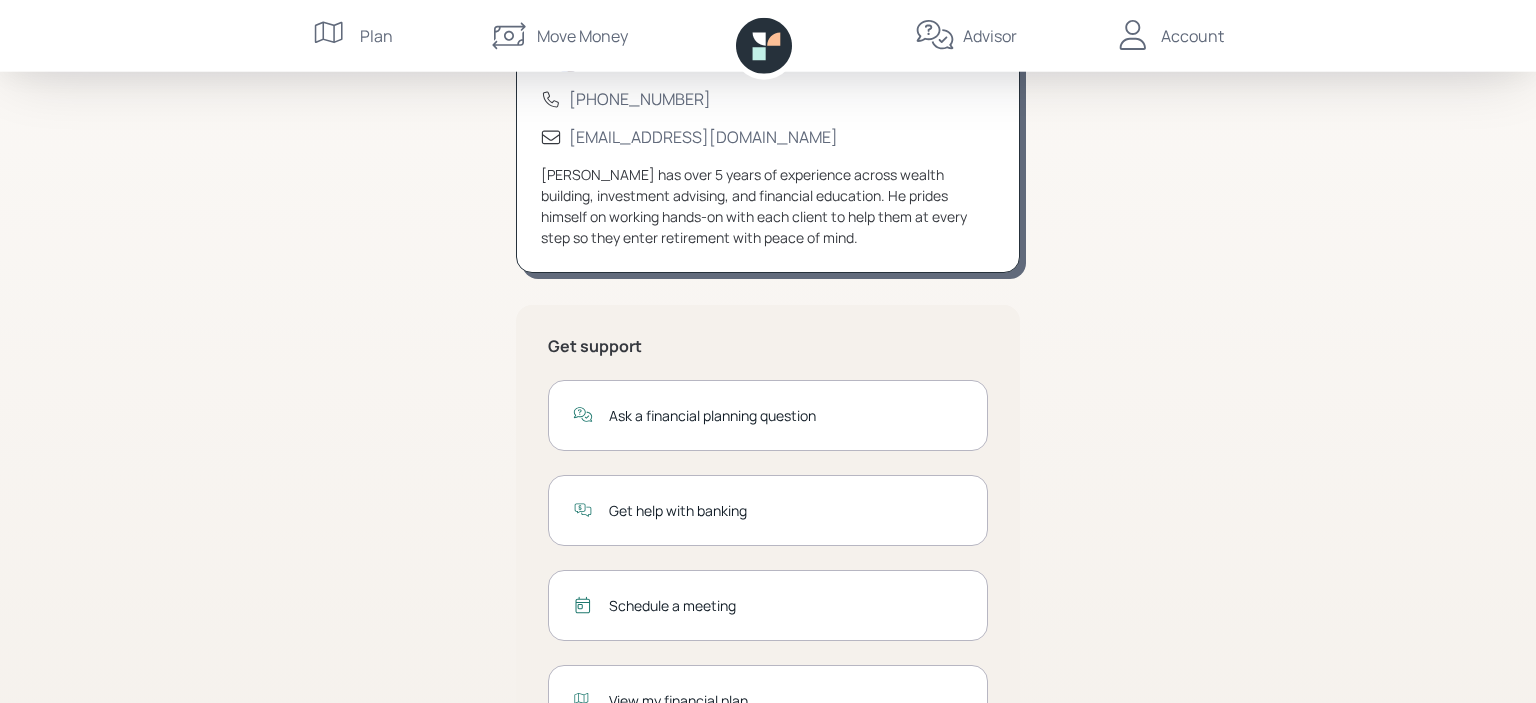 scroll, scrollTop: 140, scrollLeft: 0, axis: vertical 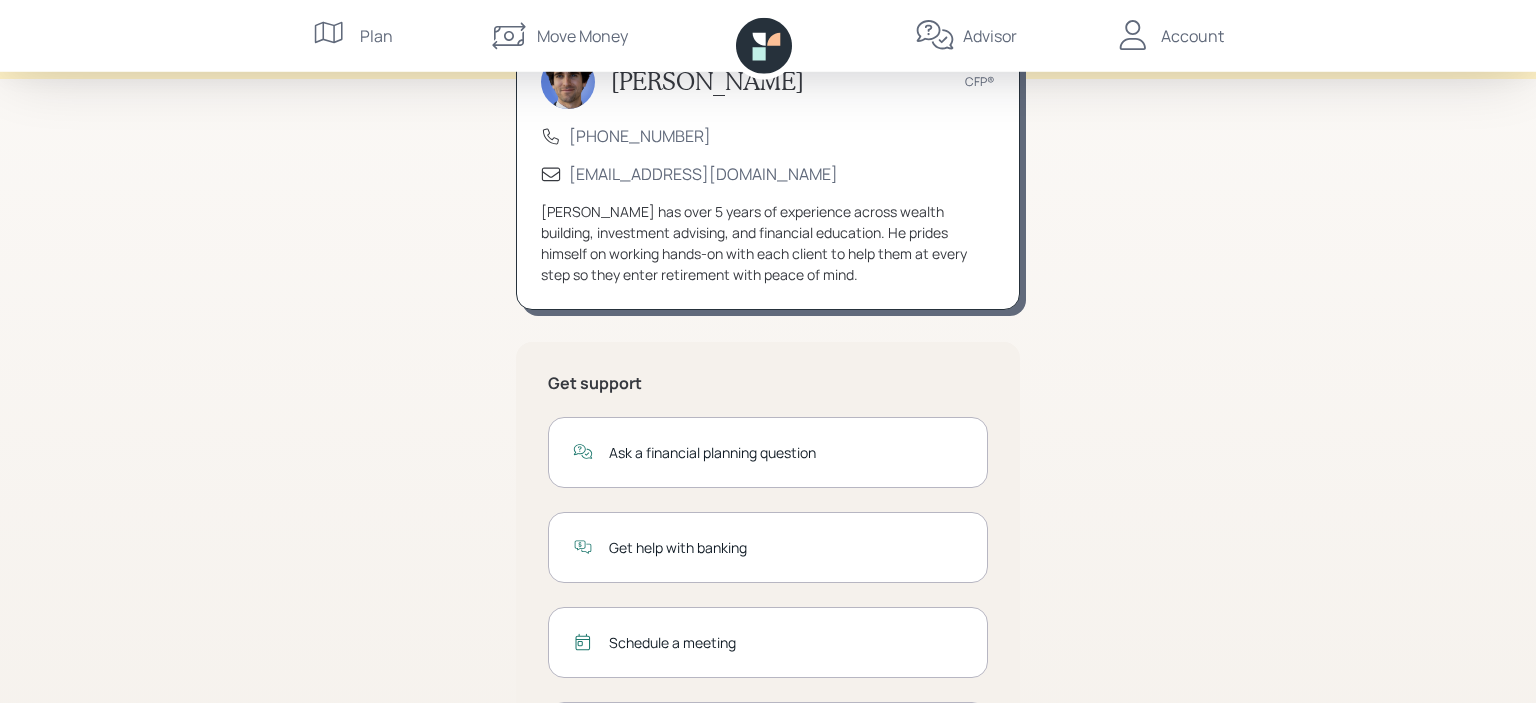 click on "Ask a financial planning question" at bounding box center (786, 452) 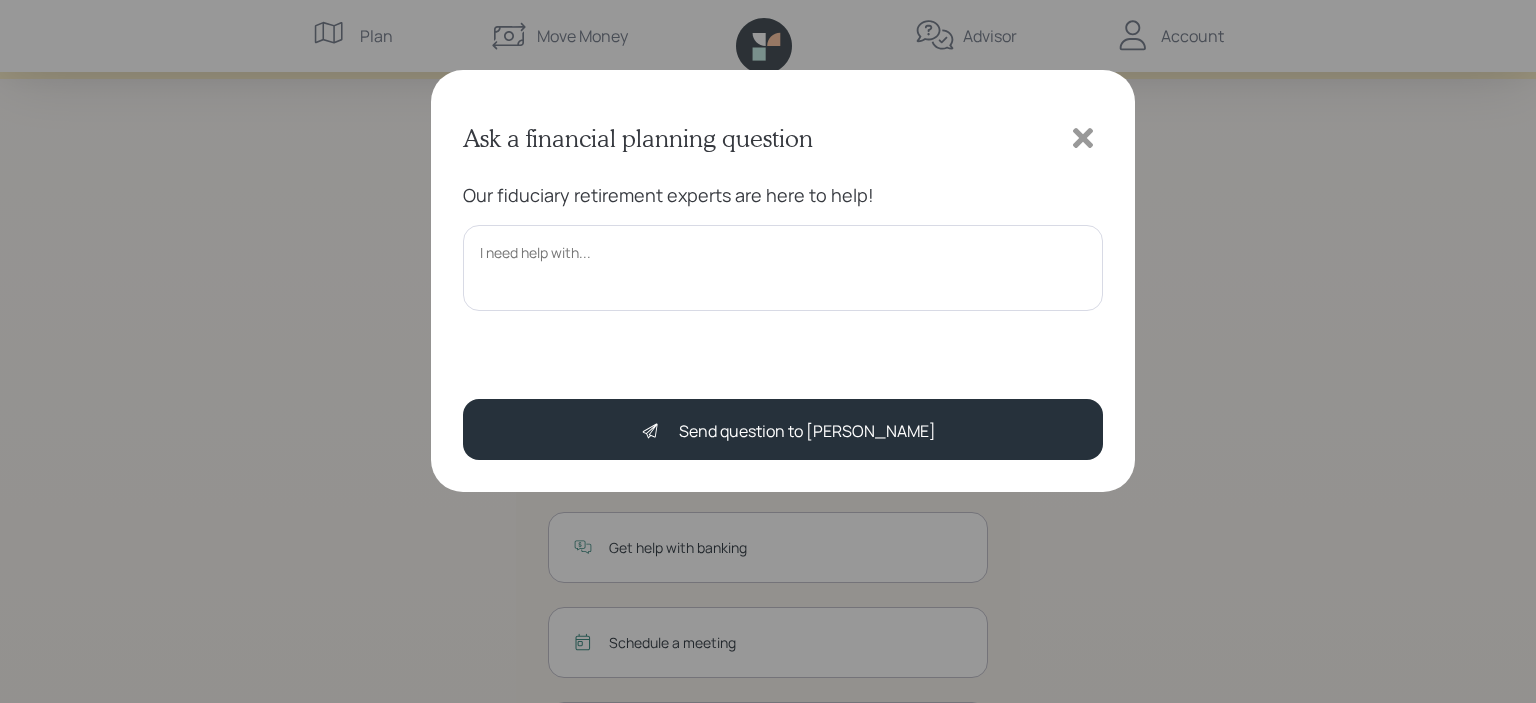 click at bounding box center (783, 268) 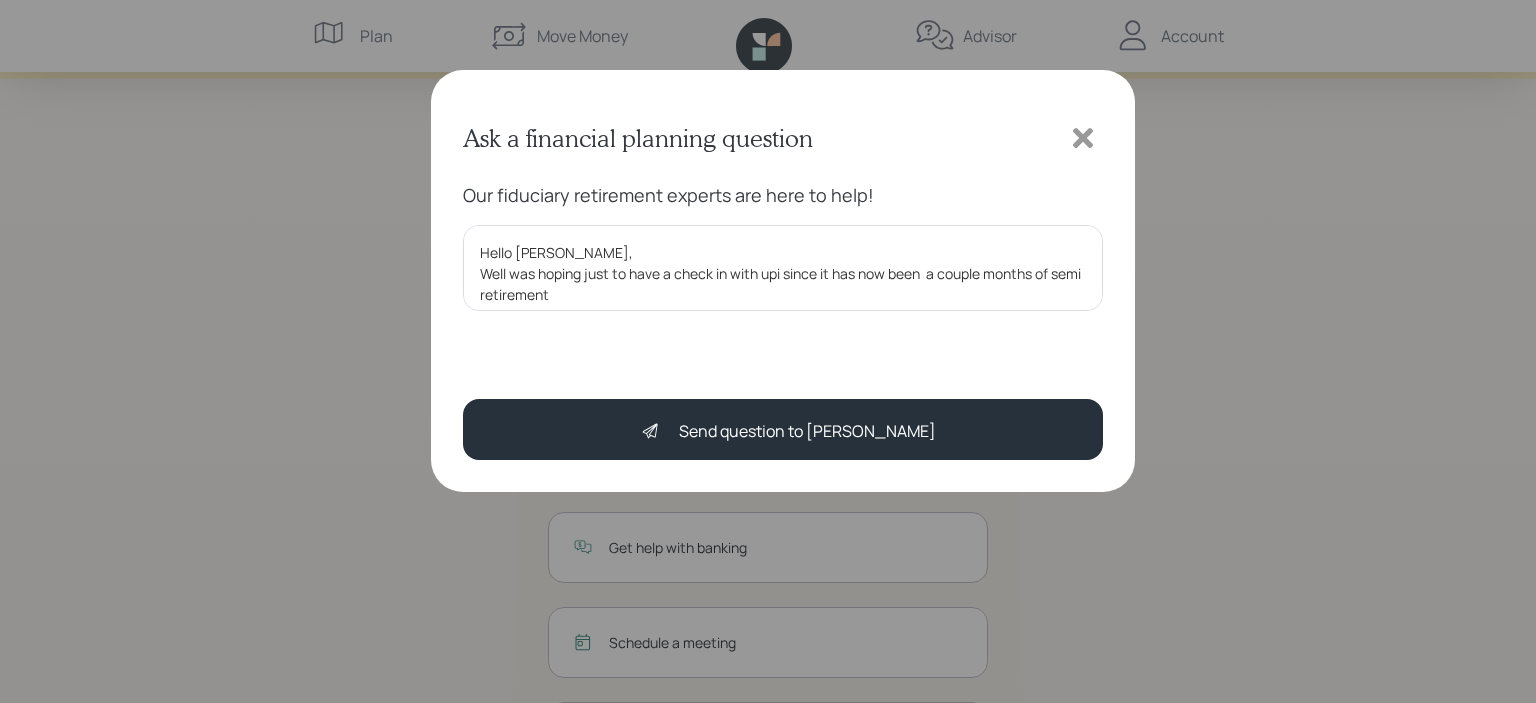 click on "Hello [PERSON_NAME],
Well was hoping just to have a check in with upi since it has now been  a couple months of semi retirement" at bounding box center (783, 268) 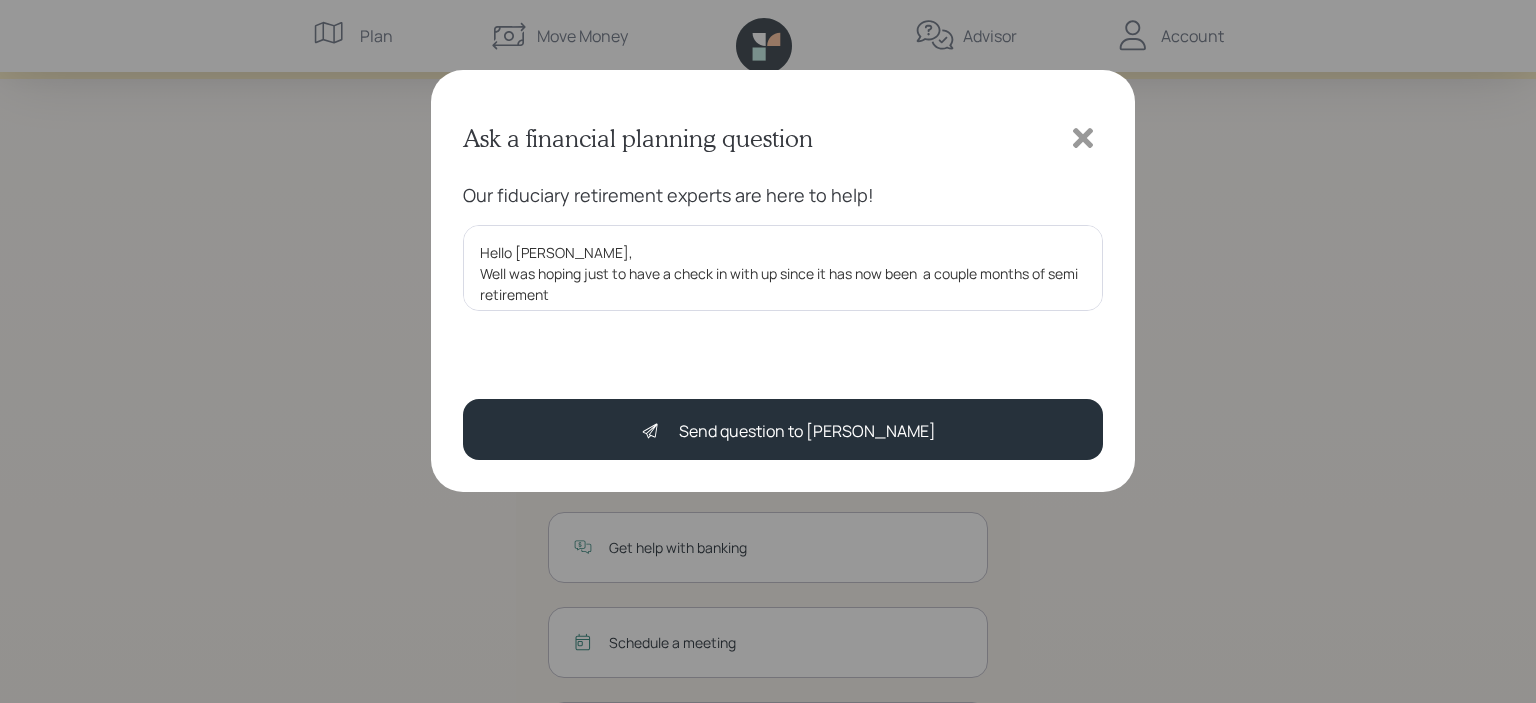 click on "Hello [PERSON_NAME],
Well was hoping just to have a check in with up since it has now been  a couple months of semi retirement" at bounding box center (783, 268) 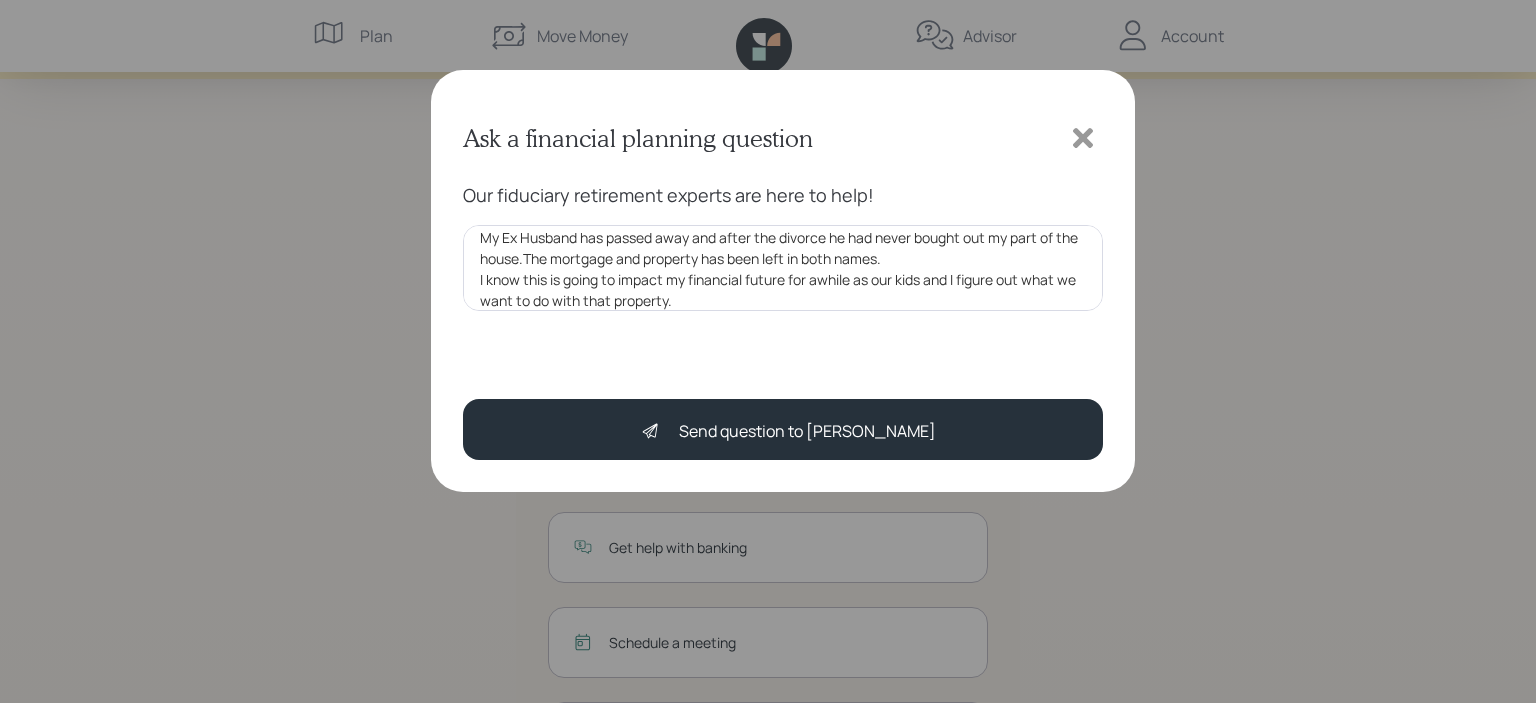 scroll, scrollTop: 101, scrollLeft: 0, axis: vertical 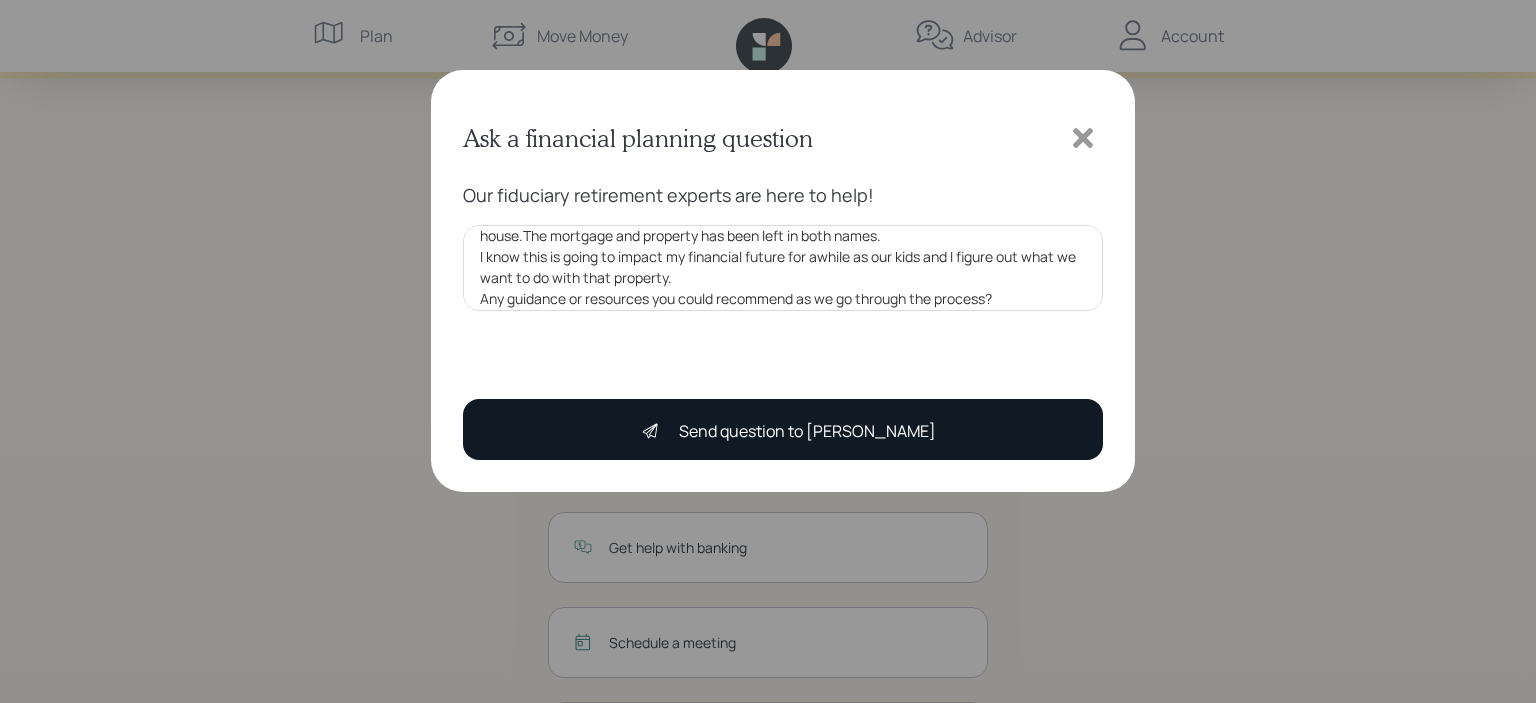 type on "Hello [PERSON_NAME],
Well was hoping just to have a check in with up since it has now been  a couple months of semi retirement but as life goes things have changed here.
My Ex Husband has passed away and after the divorce he had never bought out my part of the house.The mortgage and property has been left in both names.
I know this is going to impact my financial future for awhile as our kids and I figure out what we want to do with that property.
Any guidance or resources you could recommend as we go through the process?" 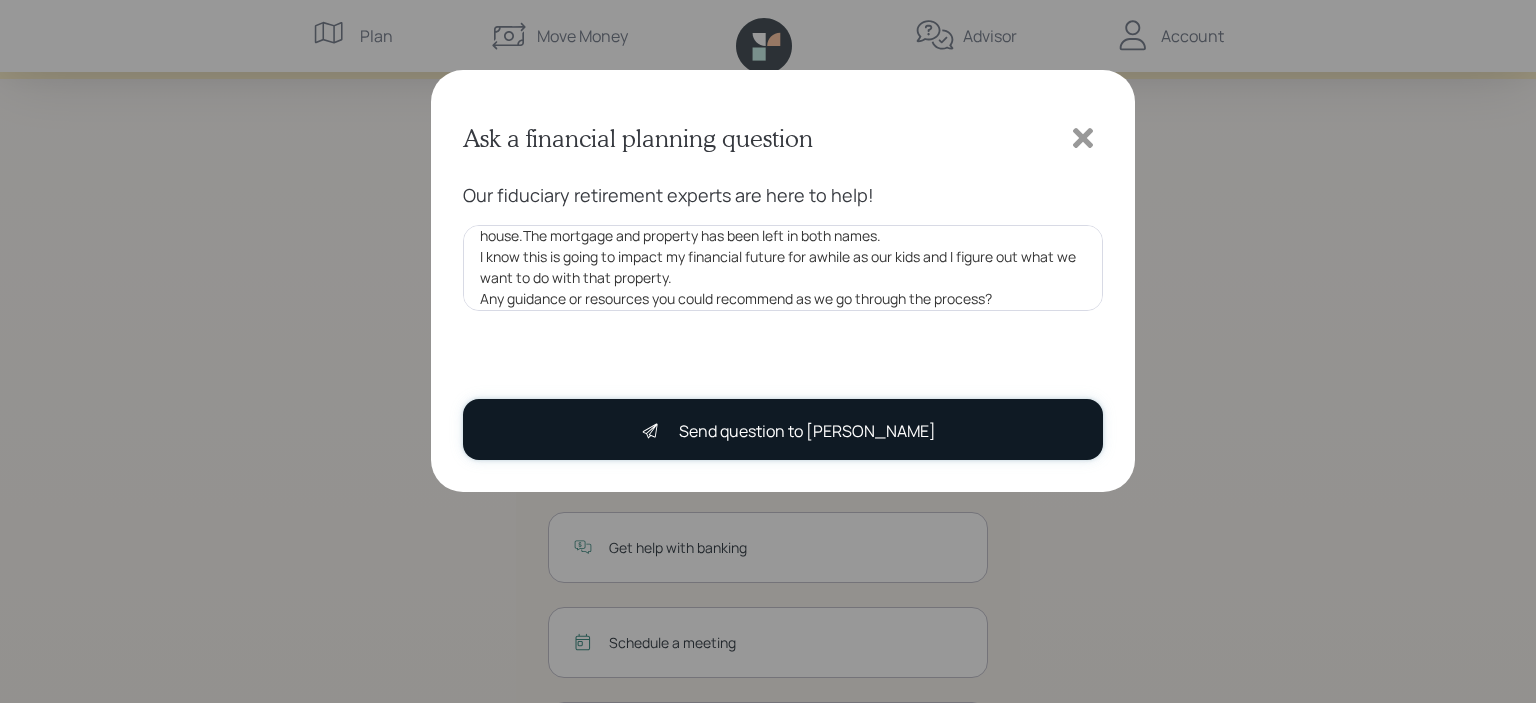 click on "Send question to [PERSON_NAME]" at bounding box center [783, 429] 